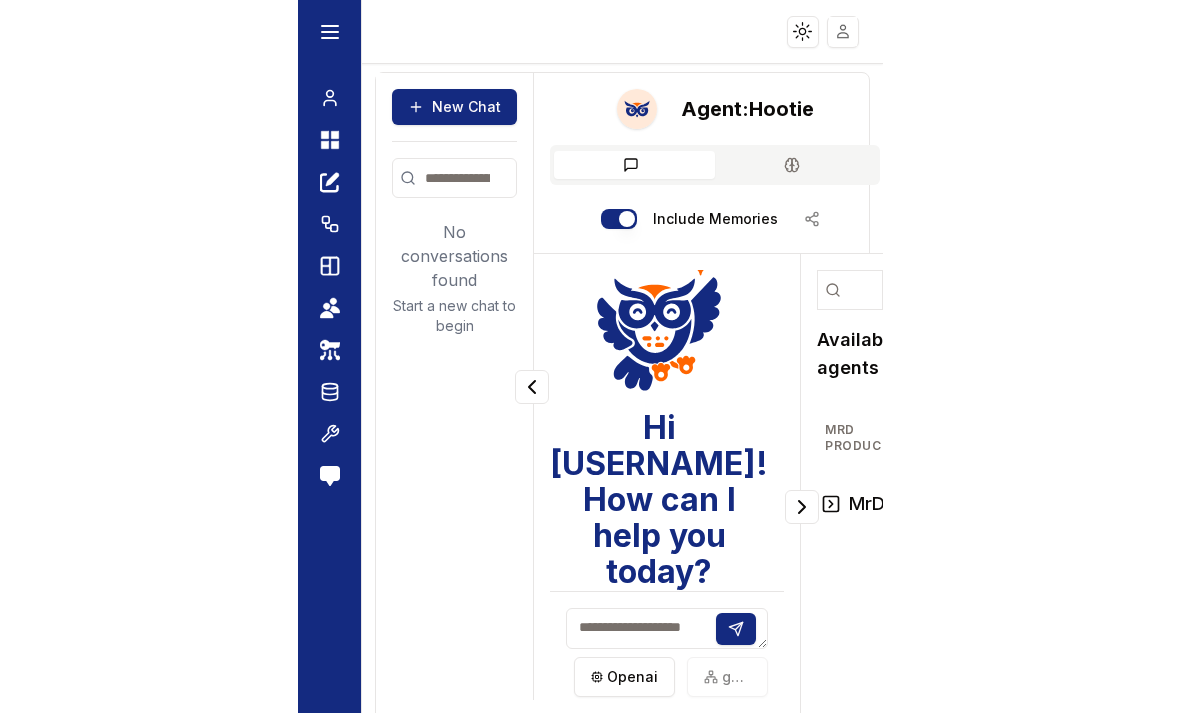 scroll, scrollTop: 0, scrollLeft: 0, axis: both 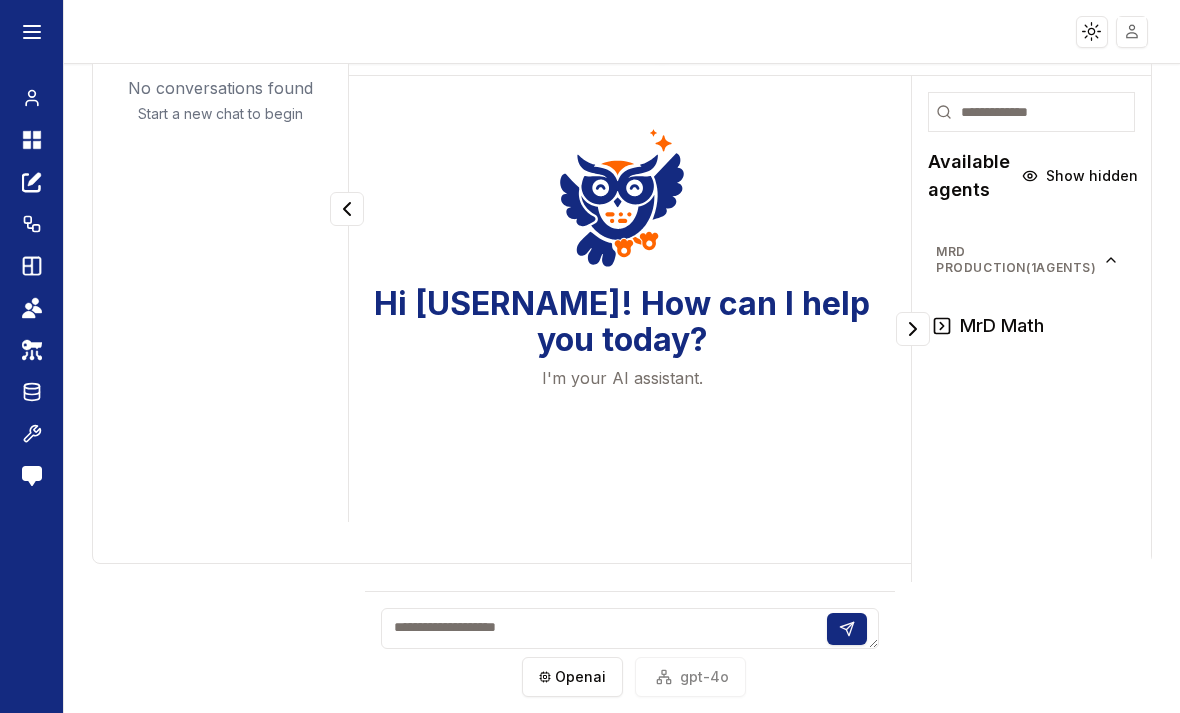 click at bounding box center [630, 628] 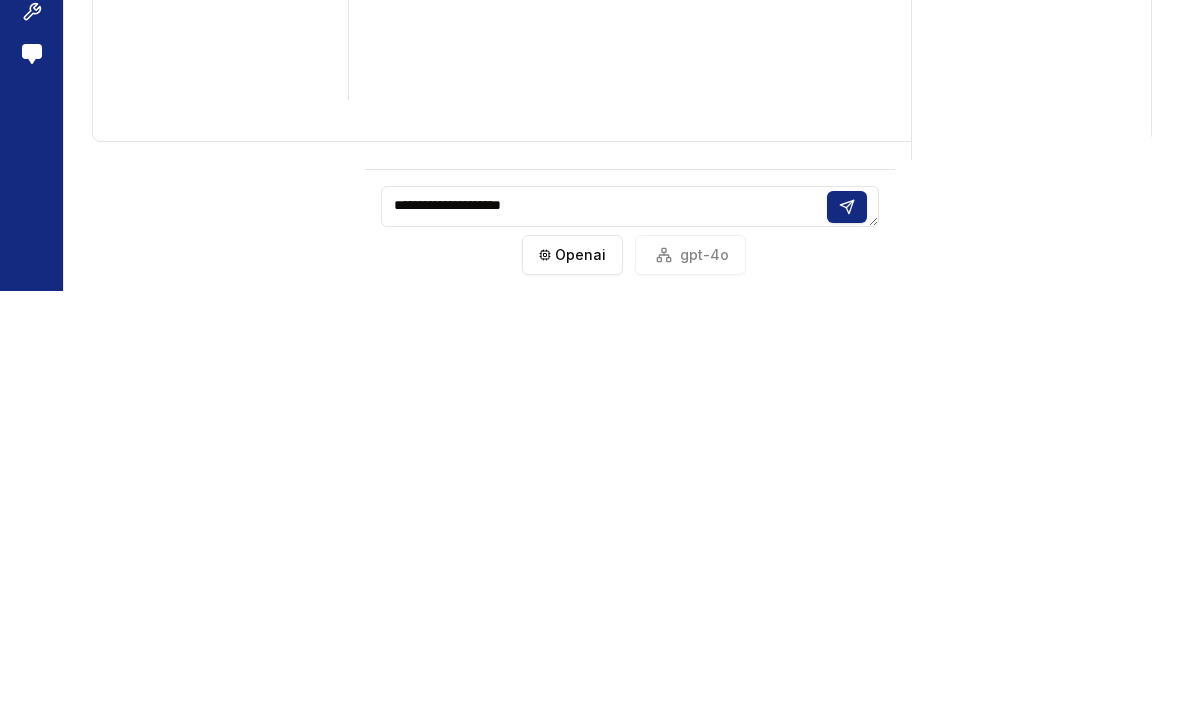 click on "**********" at bounding box center [630, 628] 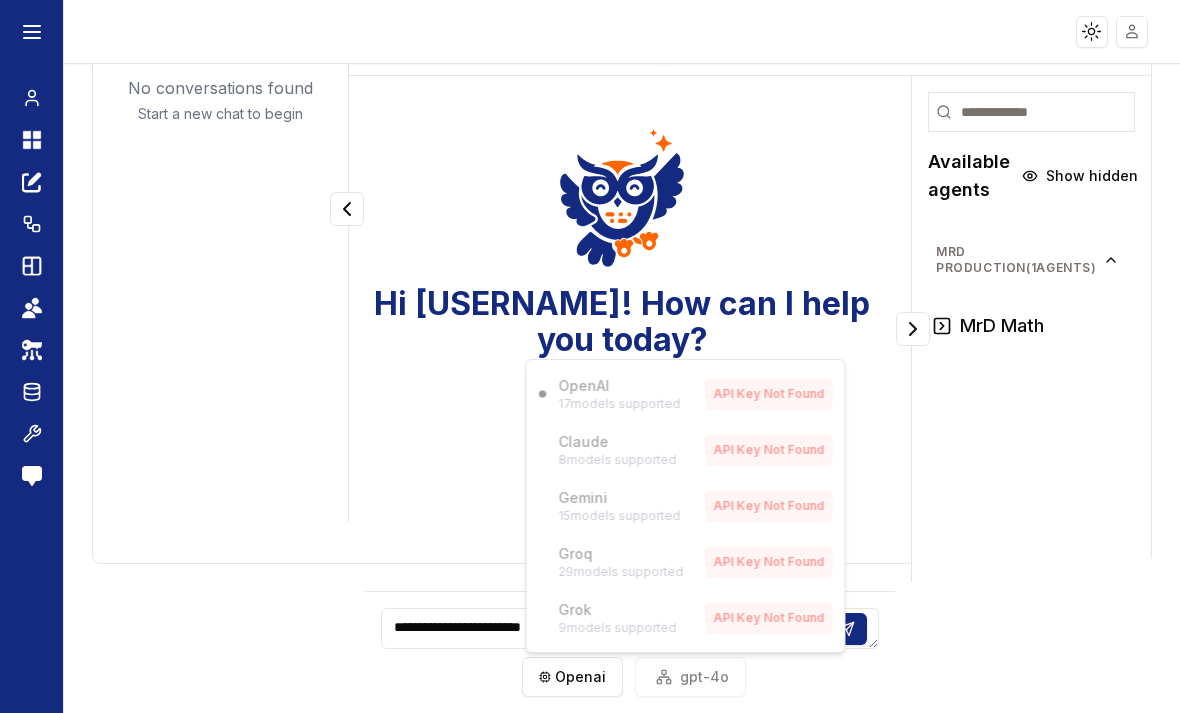 click on "**********" at bounding box center (590, 356) 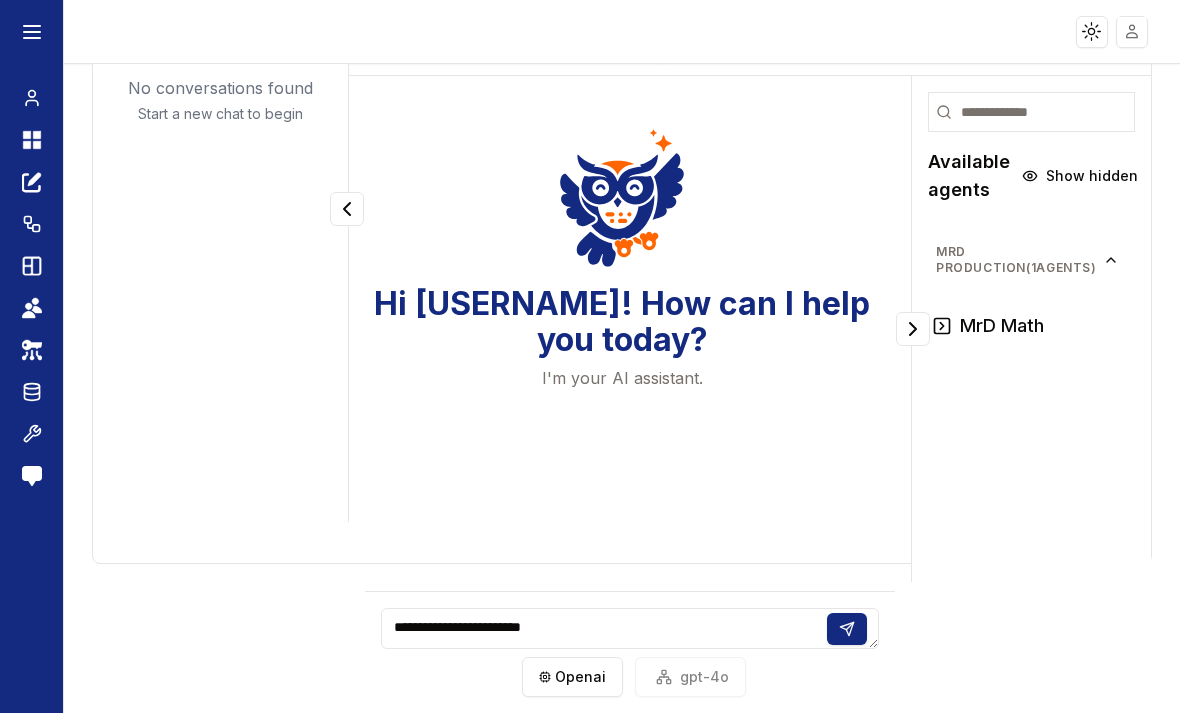 click on "**********" at bounding box center (630, 628) 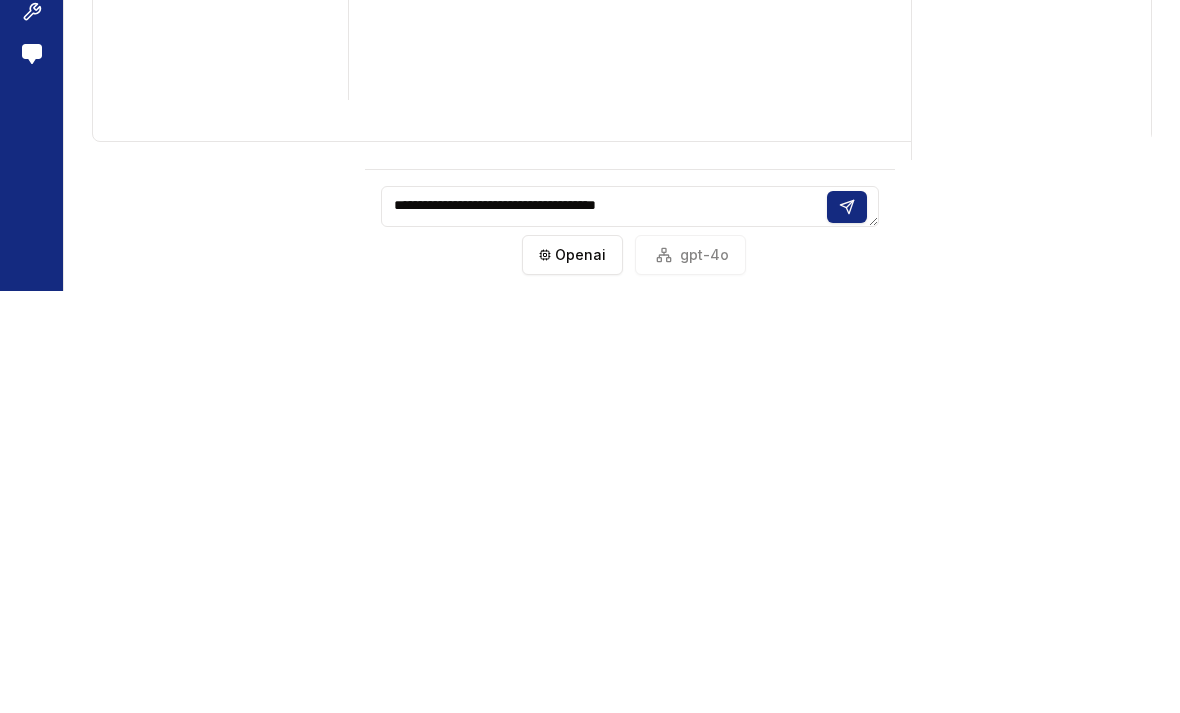click on "**********" at bounding box center [630, 628] 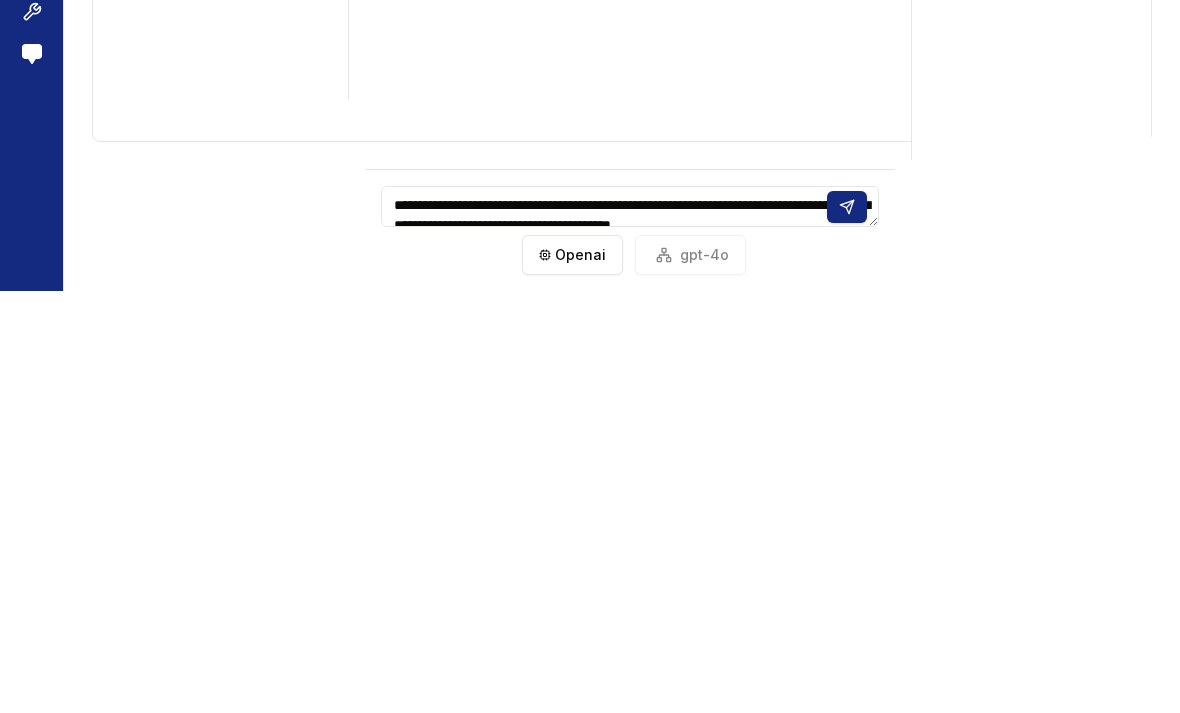 scroll, scrollTop: 37, scrollLeft: 0, axis: vertical 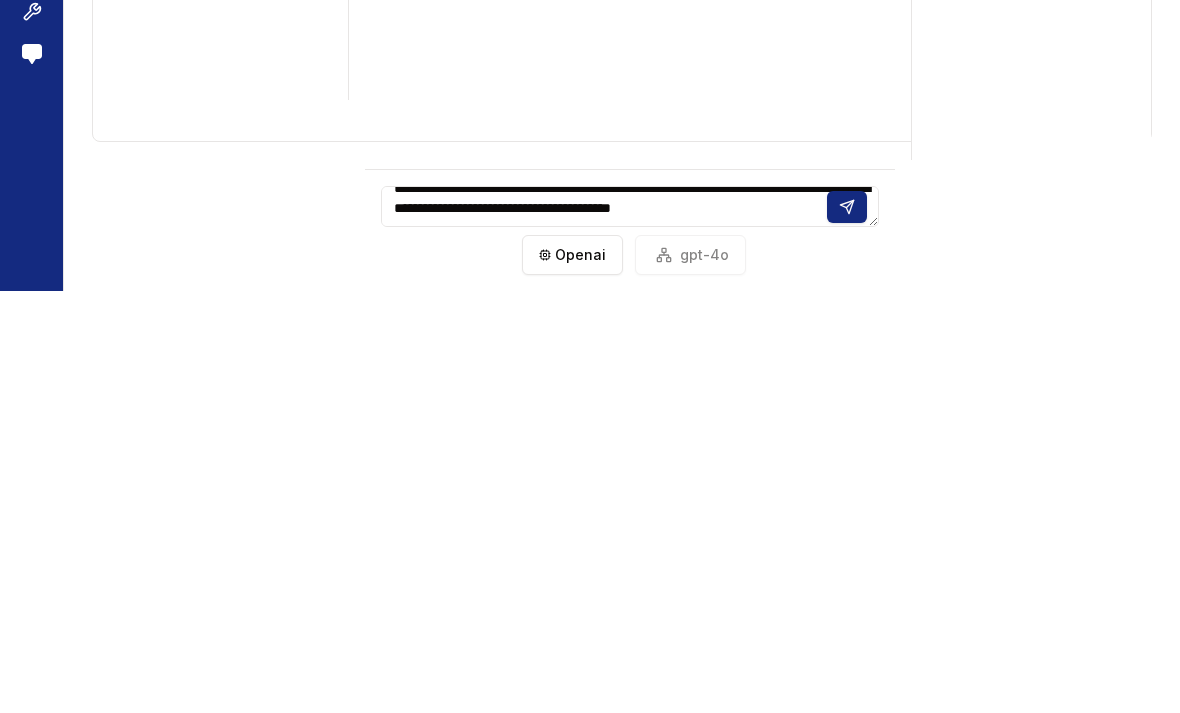 type on "**********" 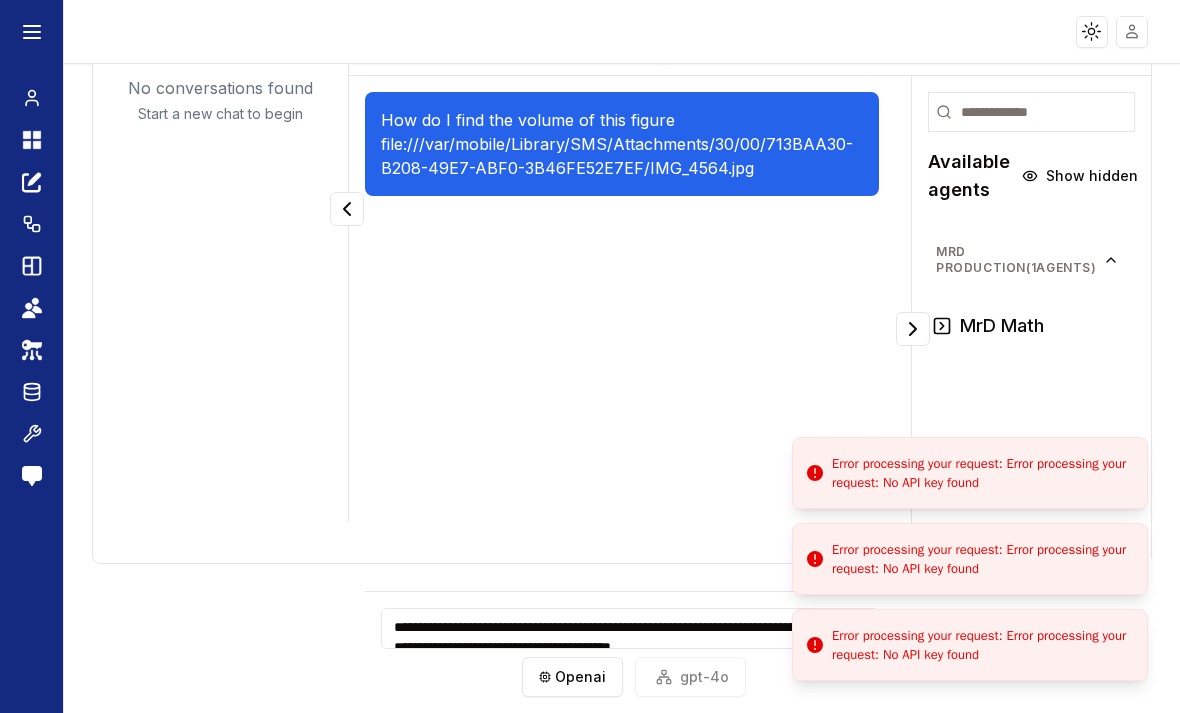 click on "Error processing your request: Error processing your request: No API key found" at bounding box center [981, 645] 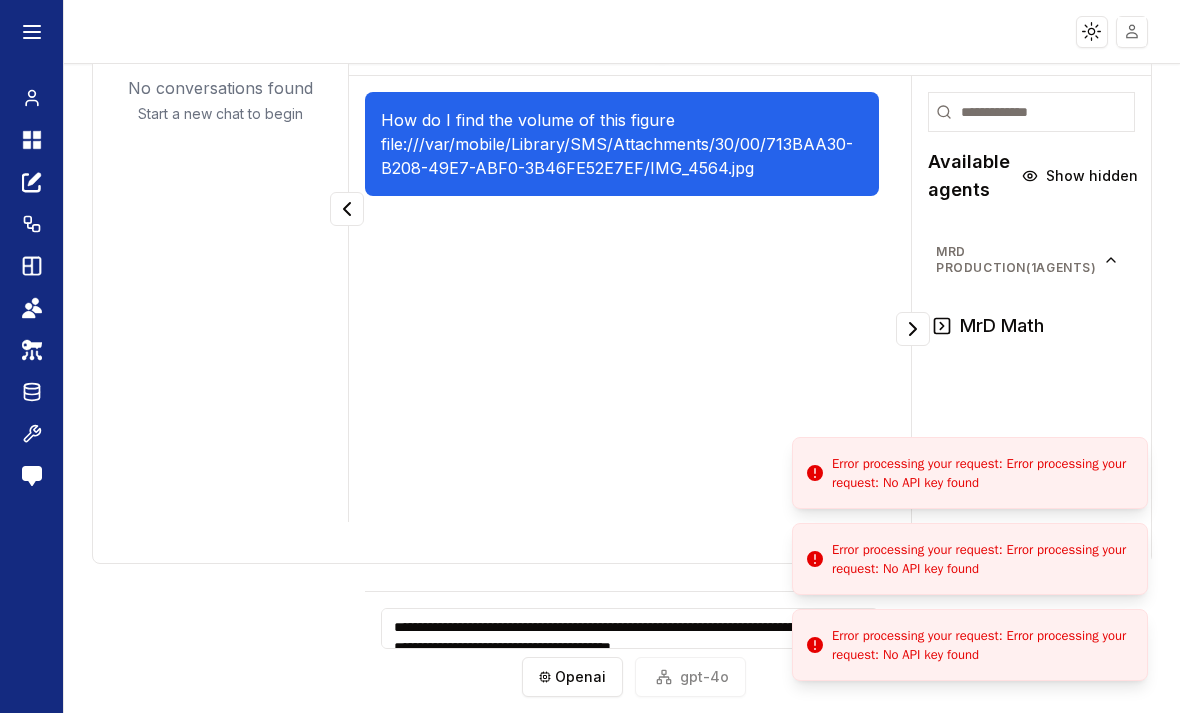 click on "Error processing your request: Error processing your request: No API key found" at bounding box center (970, 473) 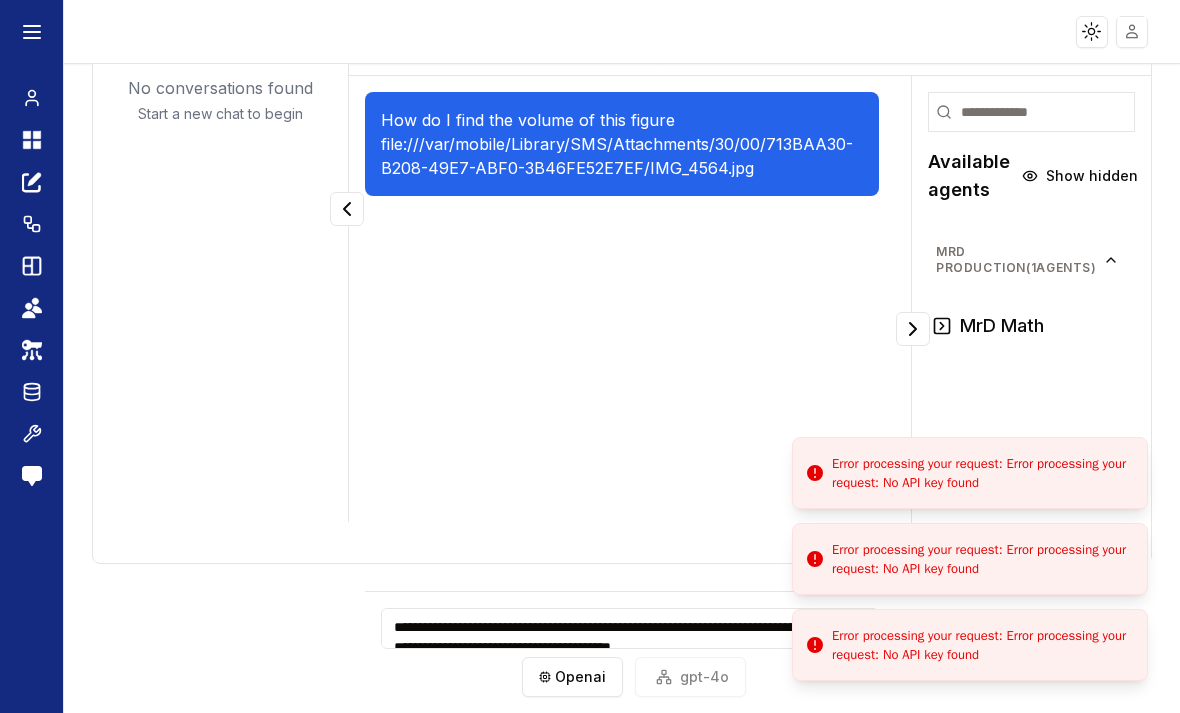 click on "Error processing your request: Error processing your request: No API key found" at bounding box center (970, 473) 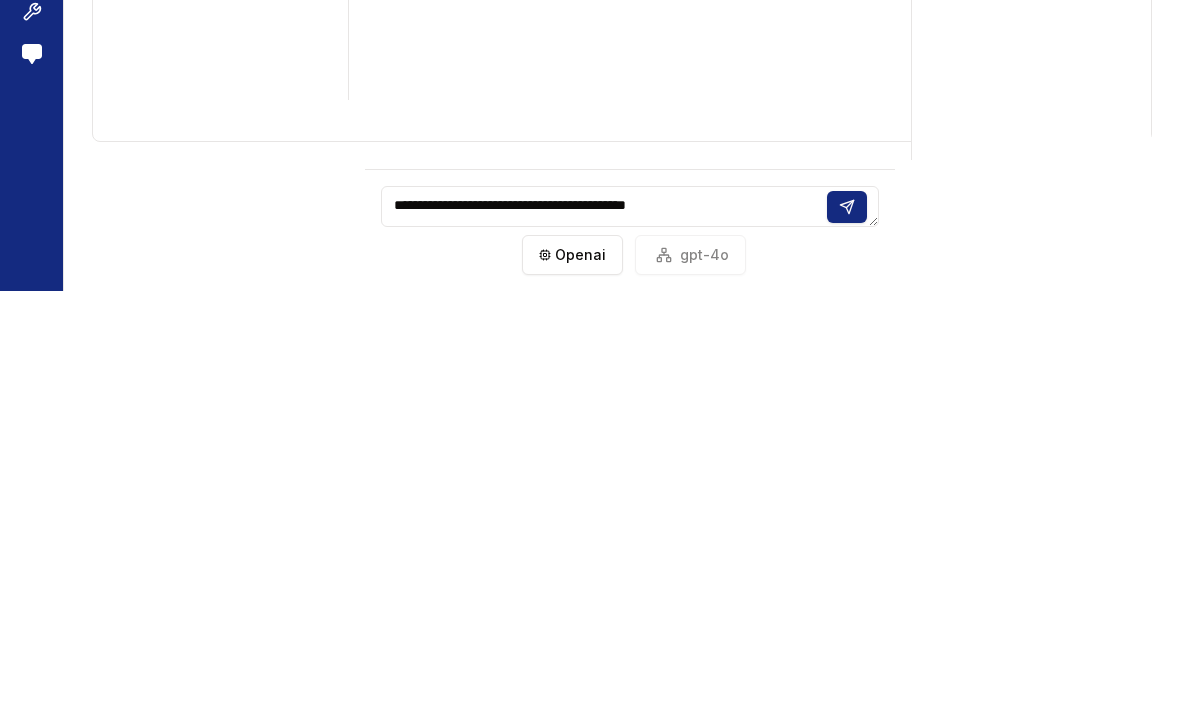 click 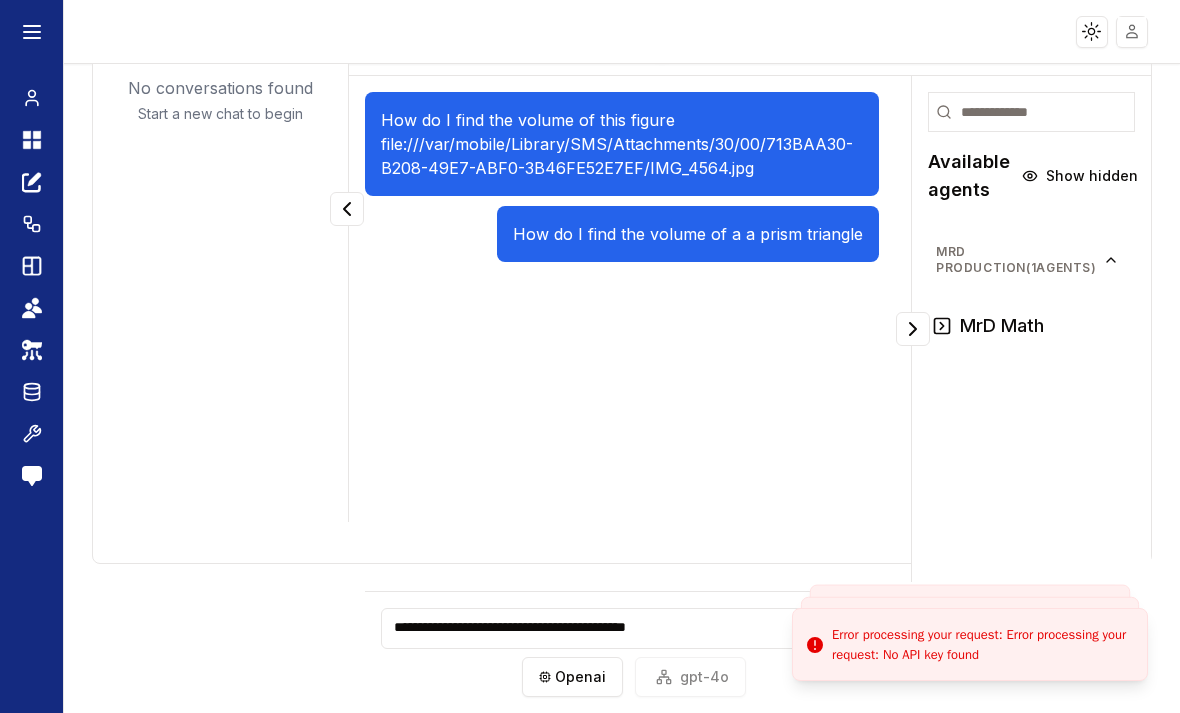 click on "Error processing your request: Error processing your request: No API key found" at bounding box center [981, 644] 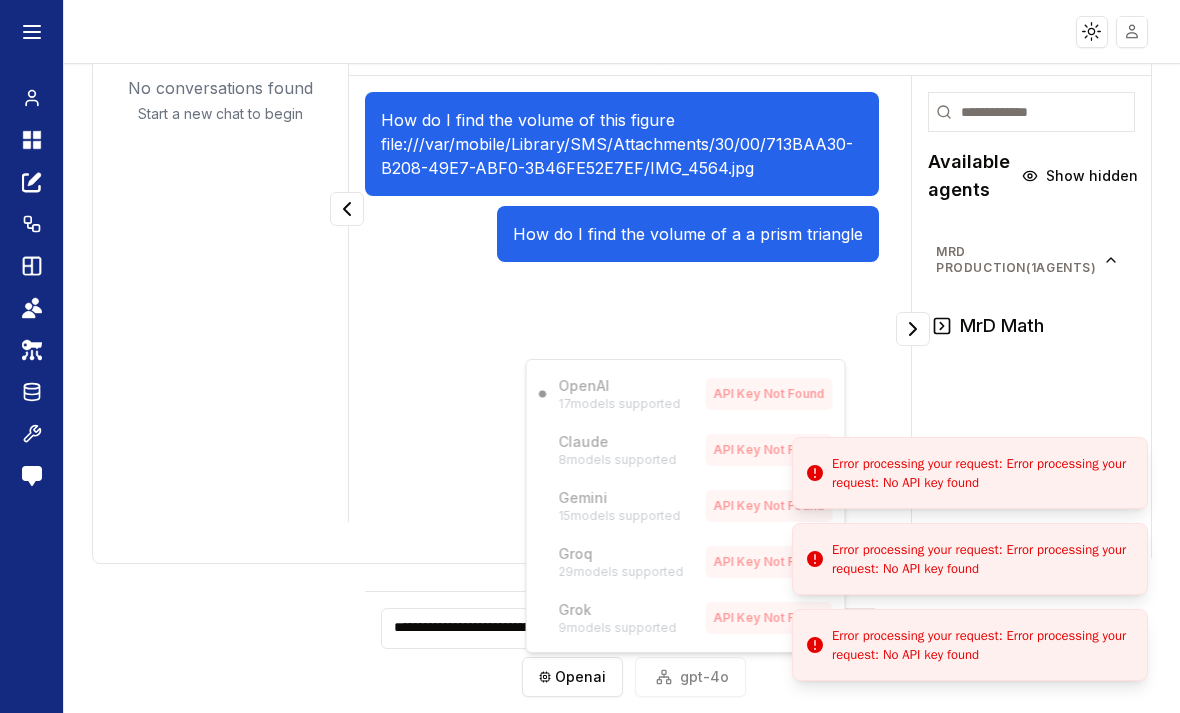 click on "OpenAI 17  models supported API Key Not Found Claude 8  models supported API Key Not Found Gemini 15  models supported API Key Not Found Groq 29  models supported API Key Not Found Grok 9  models supported API Key Not Found" at bounding box center (686, 506) 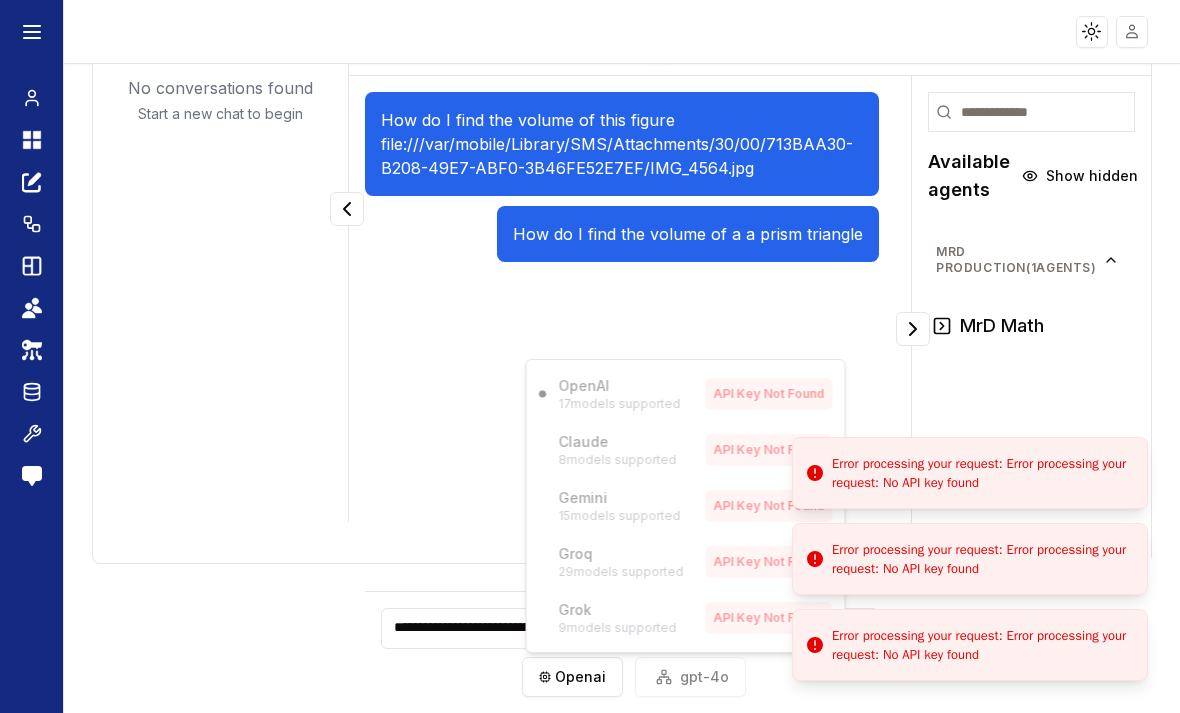 click on "A Bot to Maximize your credit card points and miles with expert strategies for flights, hotels, and experiences. This prompt delivers tailored travel plans, optimized redemption options, and insider tips" at bounding box center (590, 356) 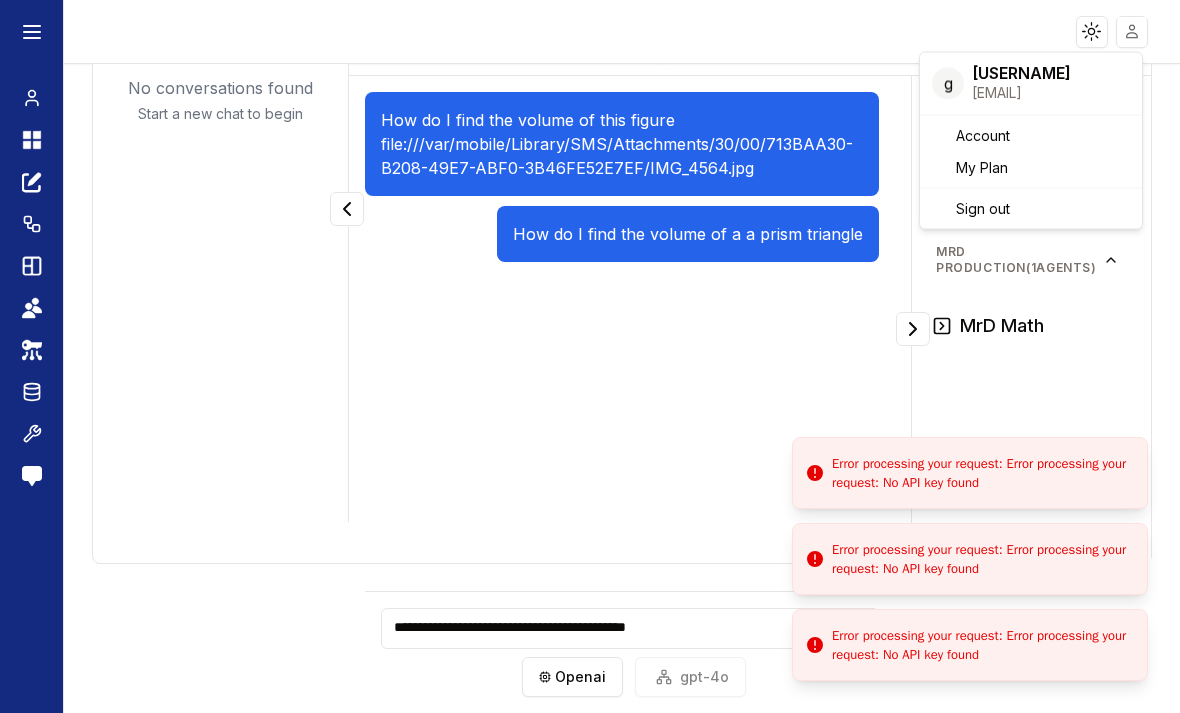 click on "**********" at bounding box center [590, 356] 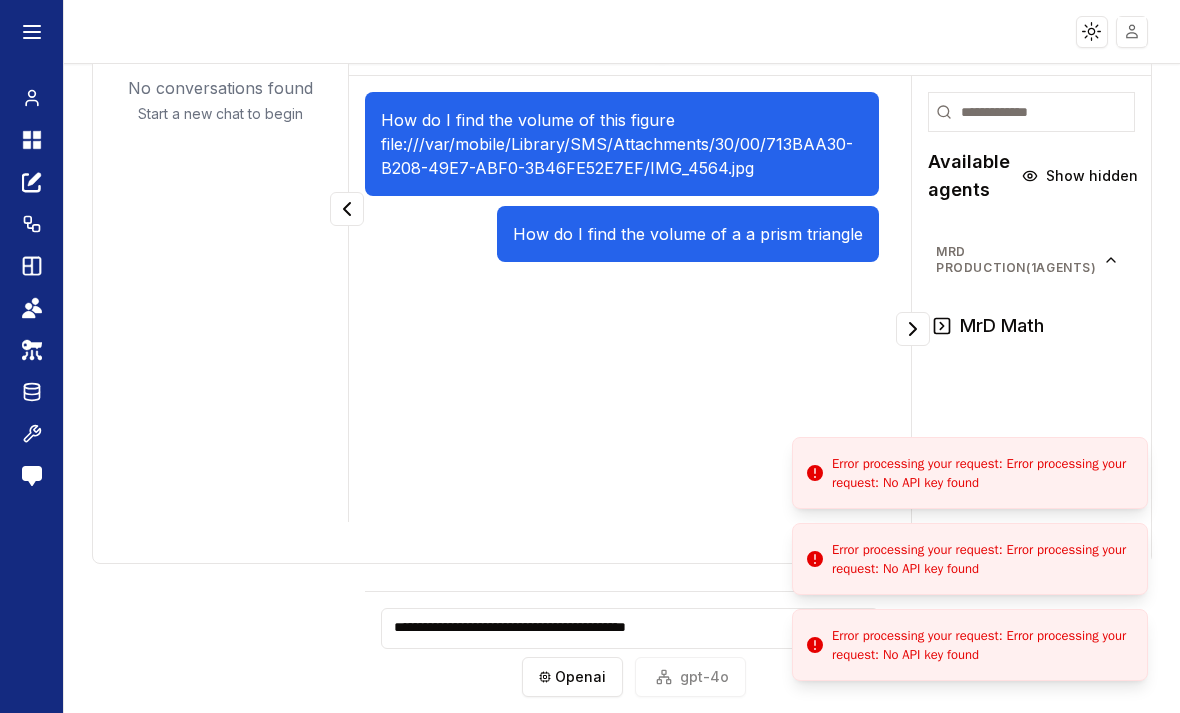 click on "**********" at bounding box center (630, 628) 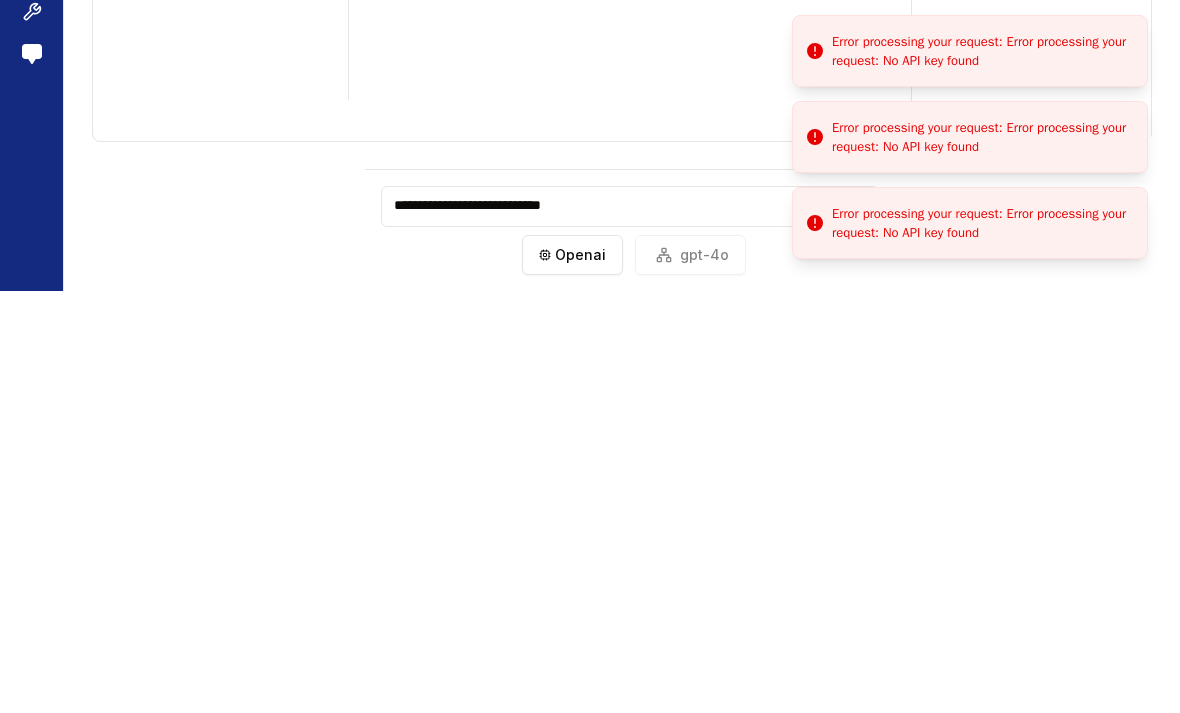 click on "**********" at bounding box center (630, 628) 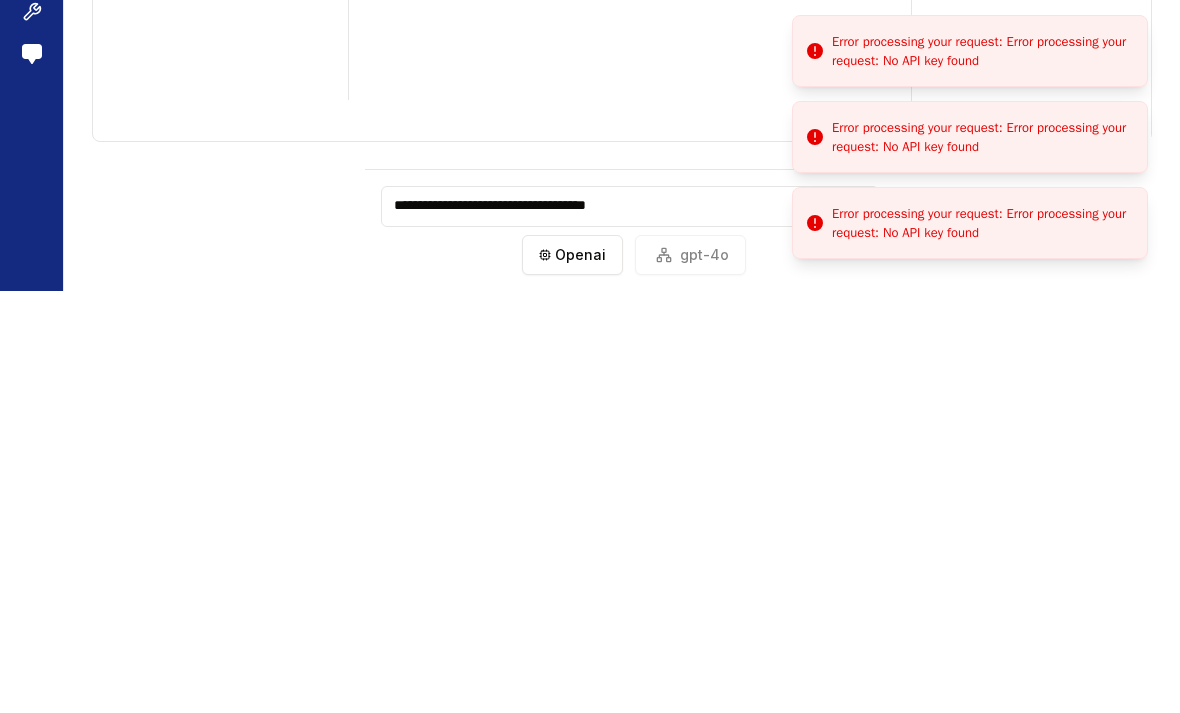 click on "**********" at bounding box center [630, 628] 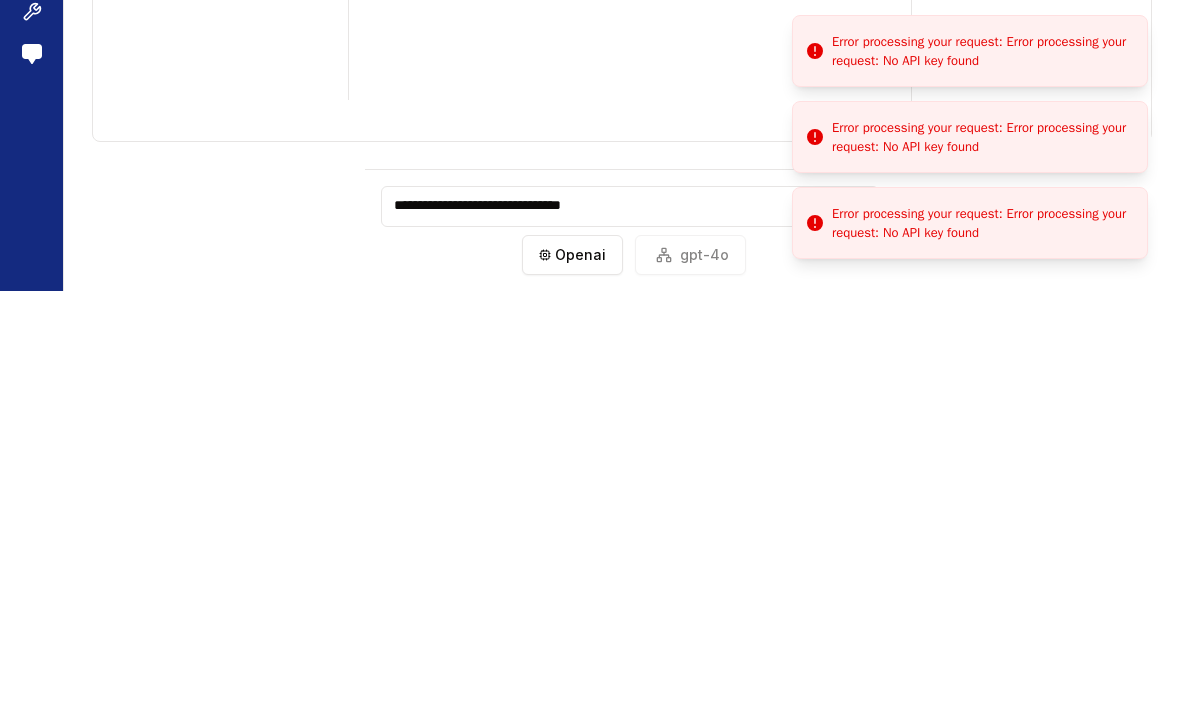 click on "**********" at bounding box center [630, 628] 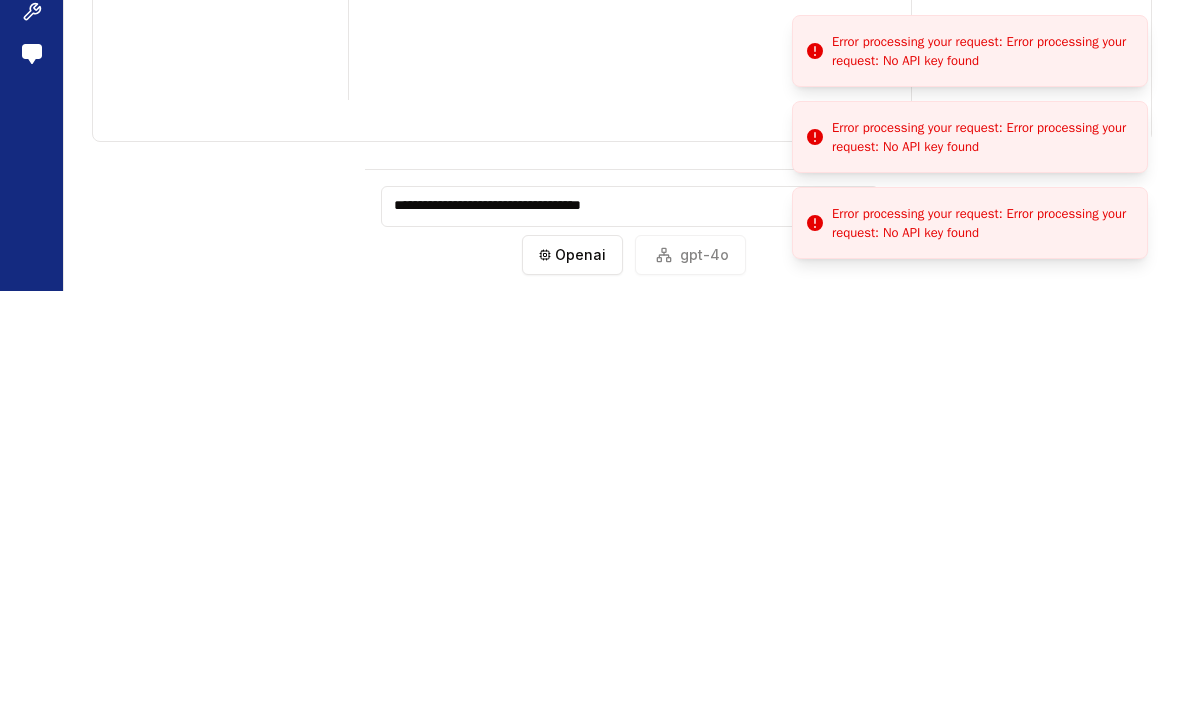 type on "**********" 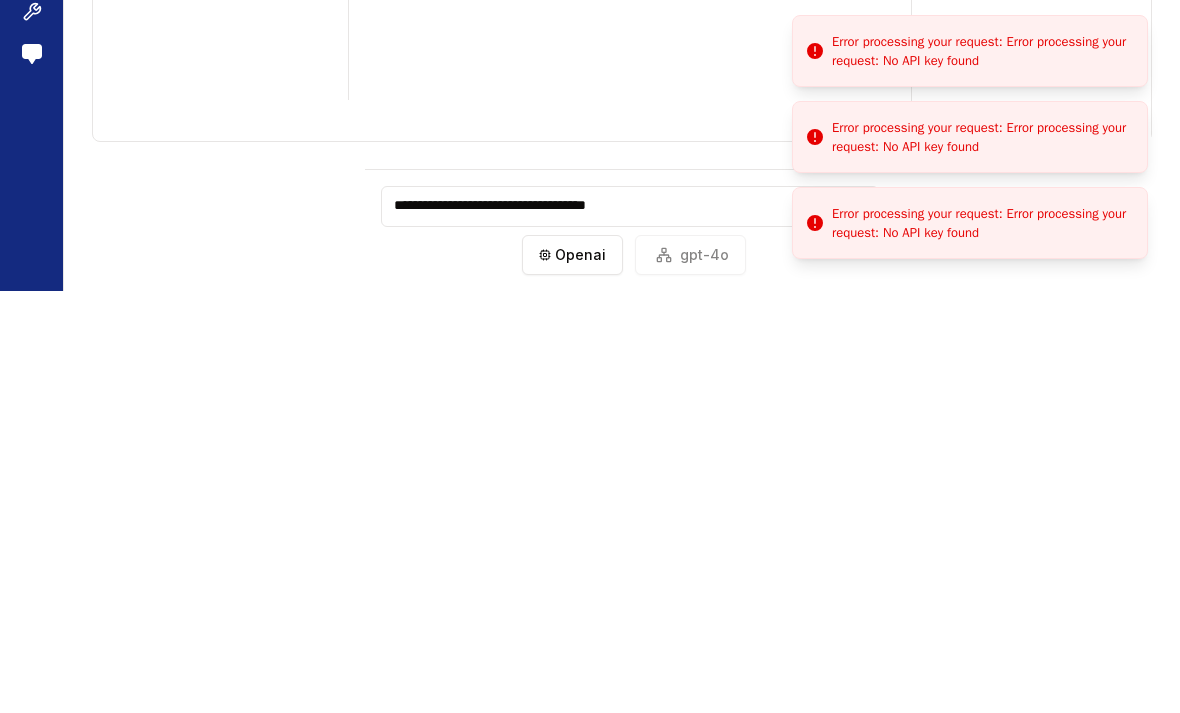 type 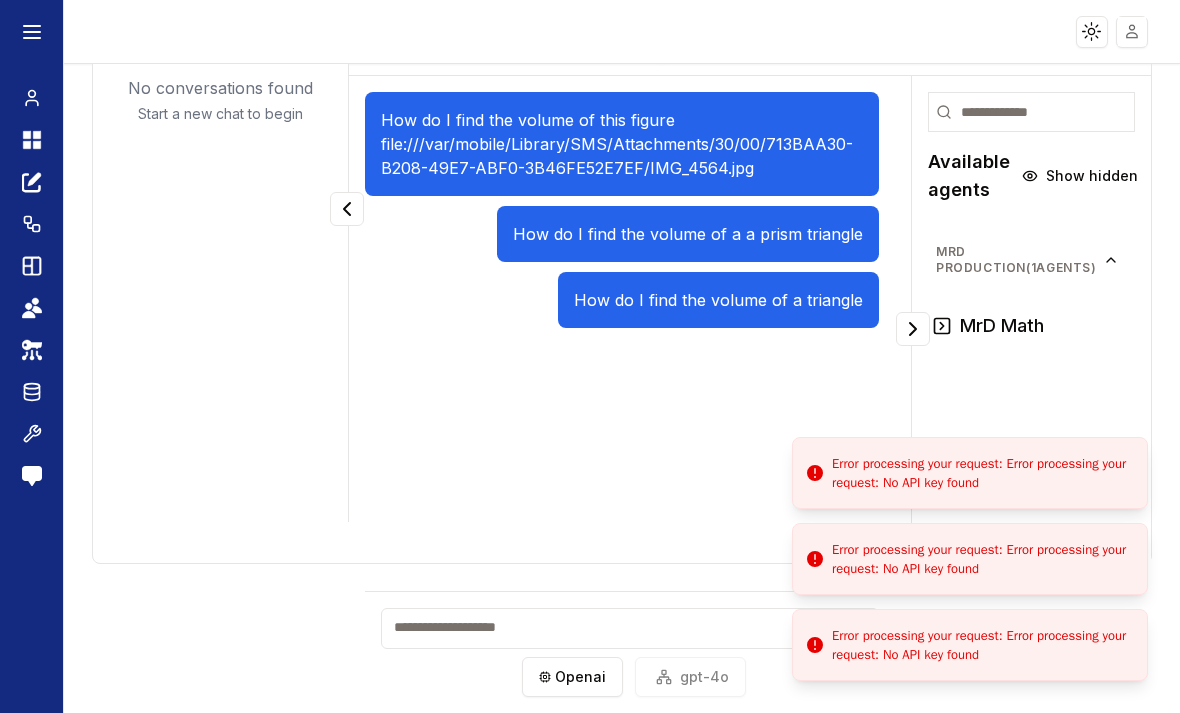 click on "No conversations found Start a new chat to begin" at bounding box center [220, 100] 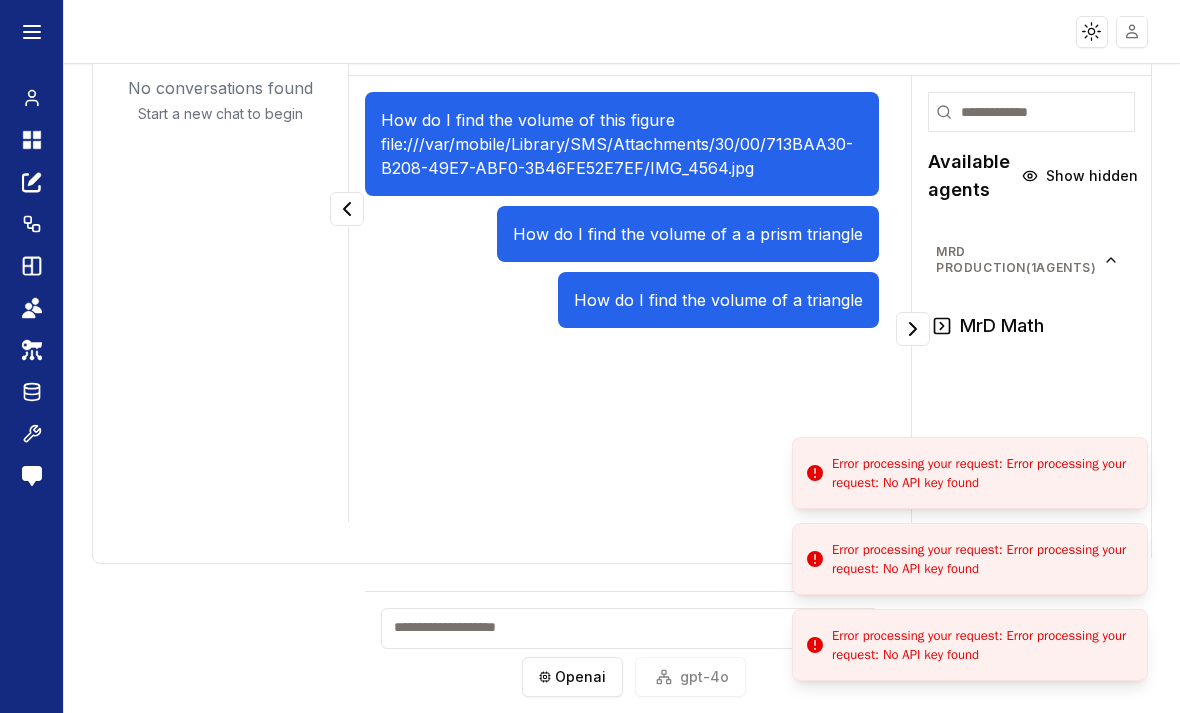 click on "Workflow (BETA)" at bounding box center [31, 224] 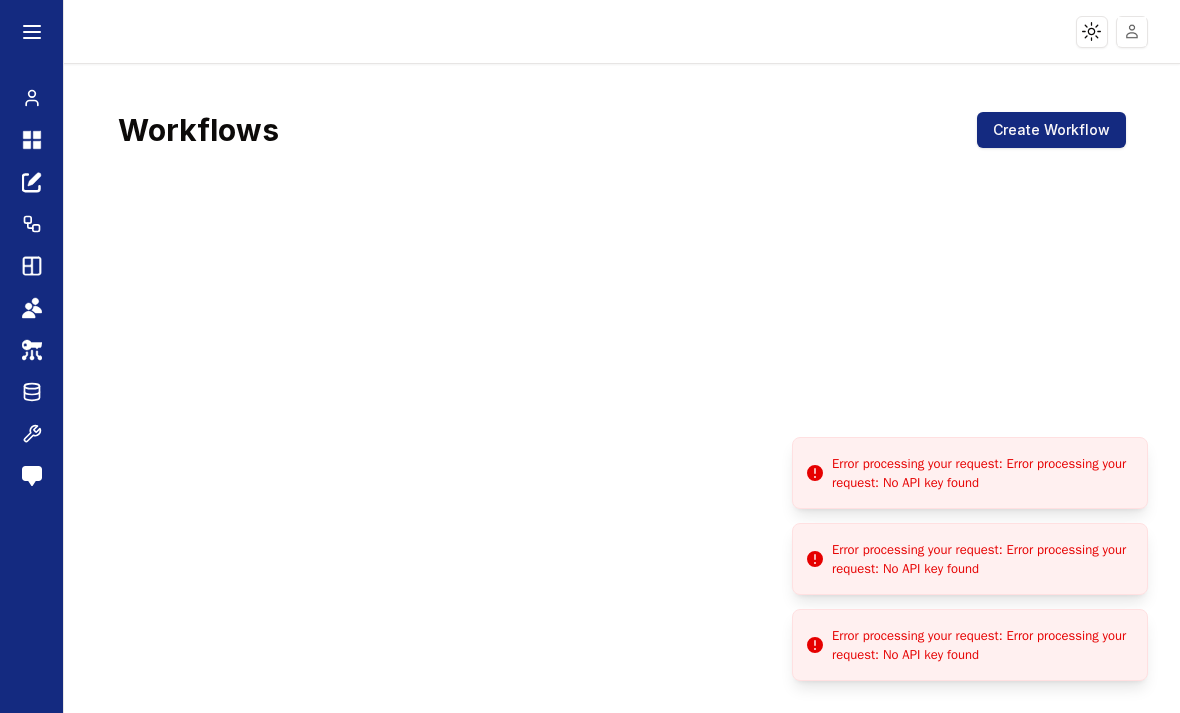 click on "Templates" at bounding box center (31, 266) 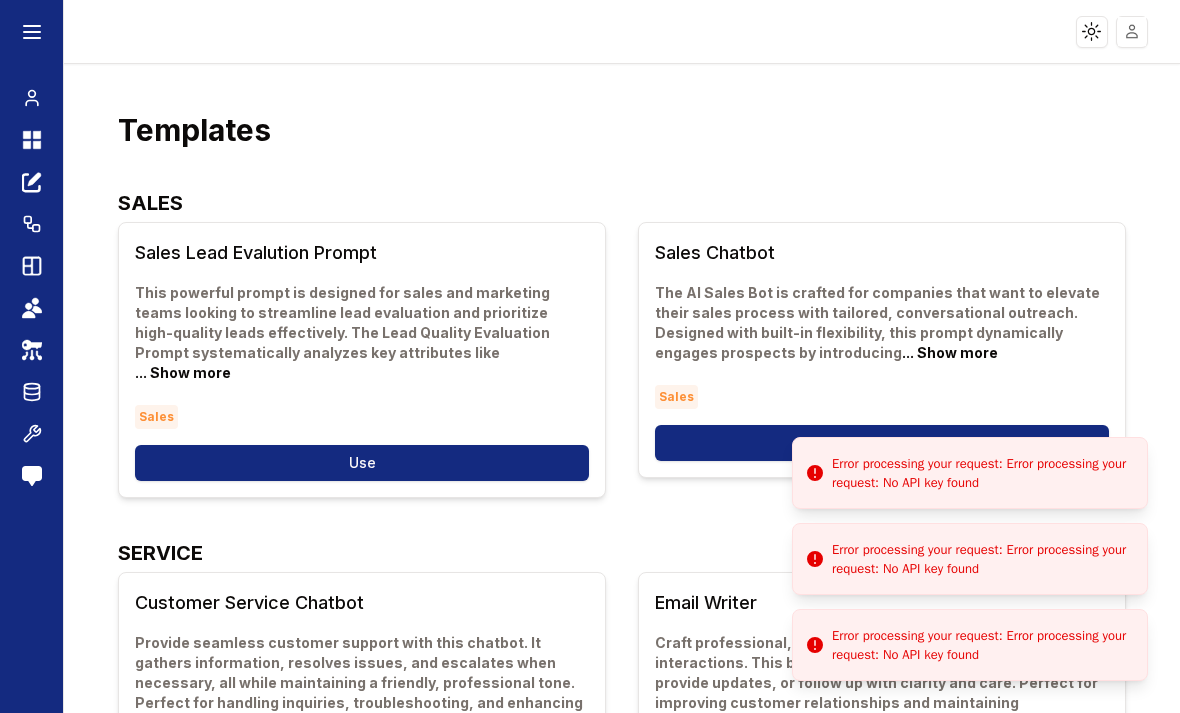 click on "API Keys" at bounding box center (31, 350) 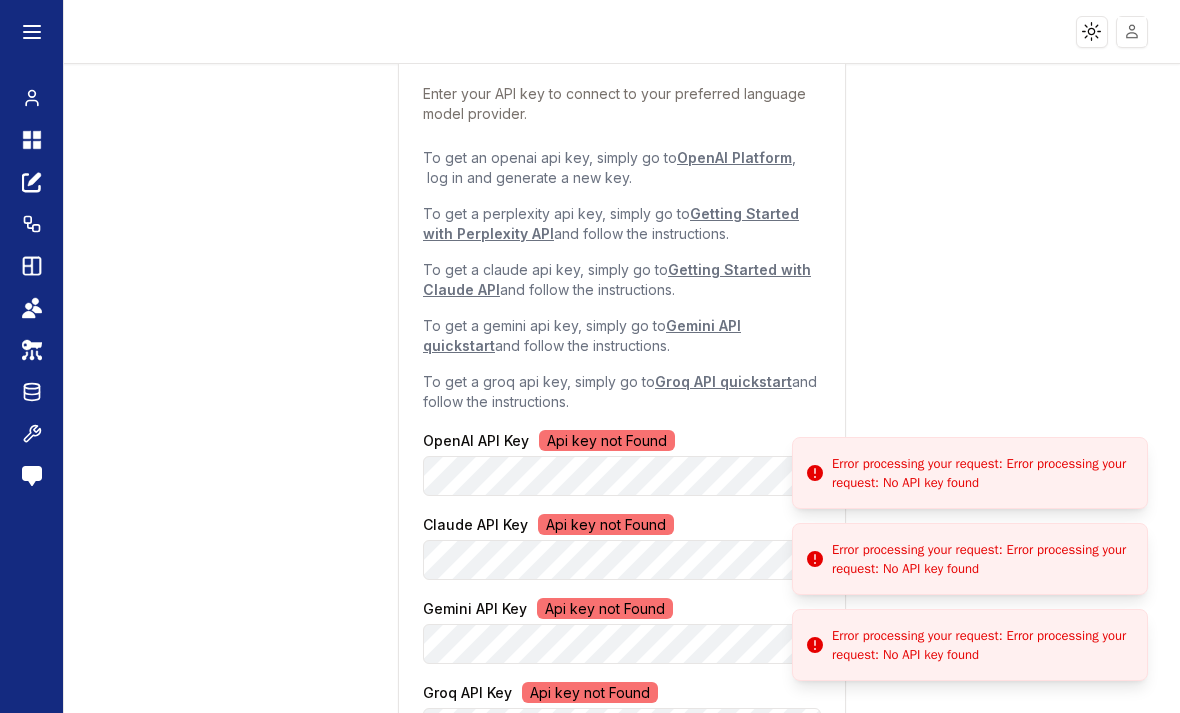 scroll, scrollTop: 99, scrollLeft: 0, axis: vertical 